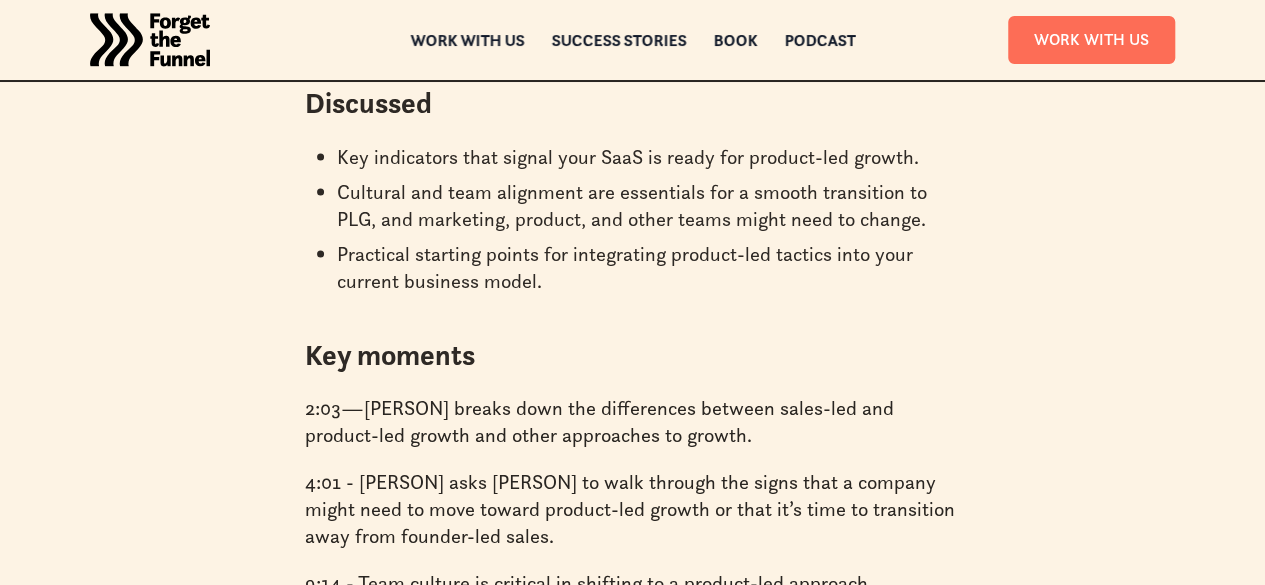 scroll, scrollTop: 1920, scrollLeft: 0, axis: vertical 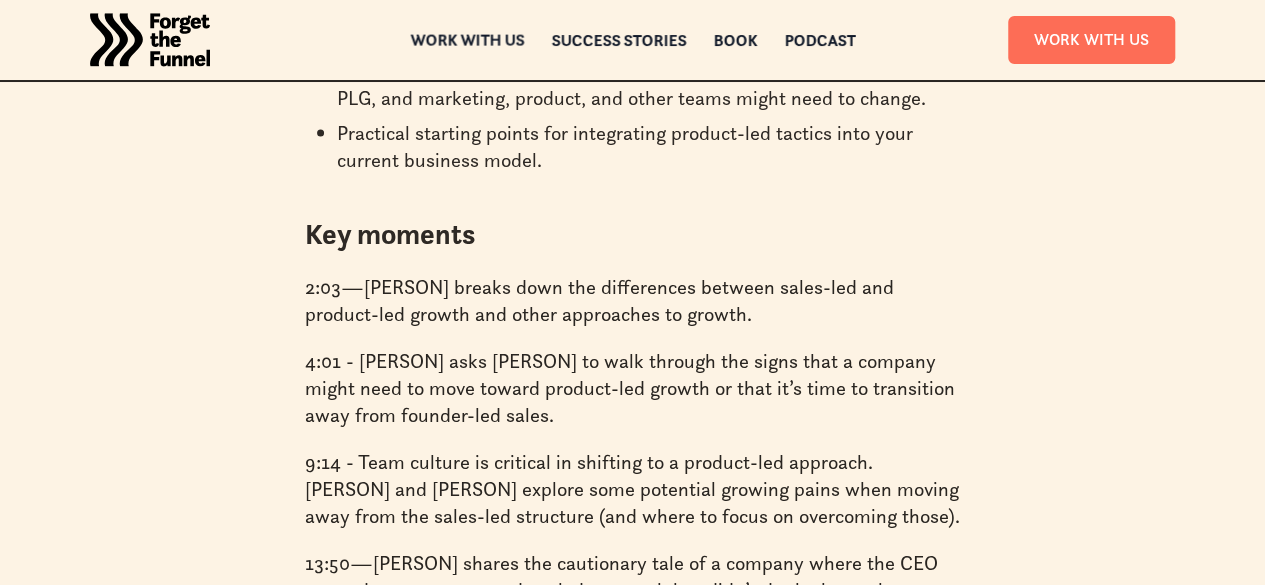 click on "Work with us" at bounding box center (467, 40) 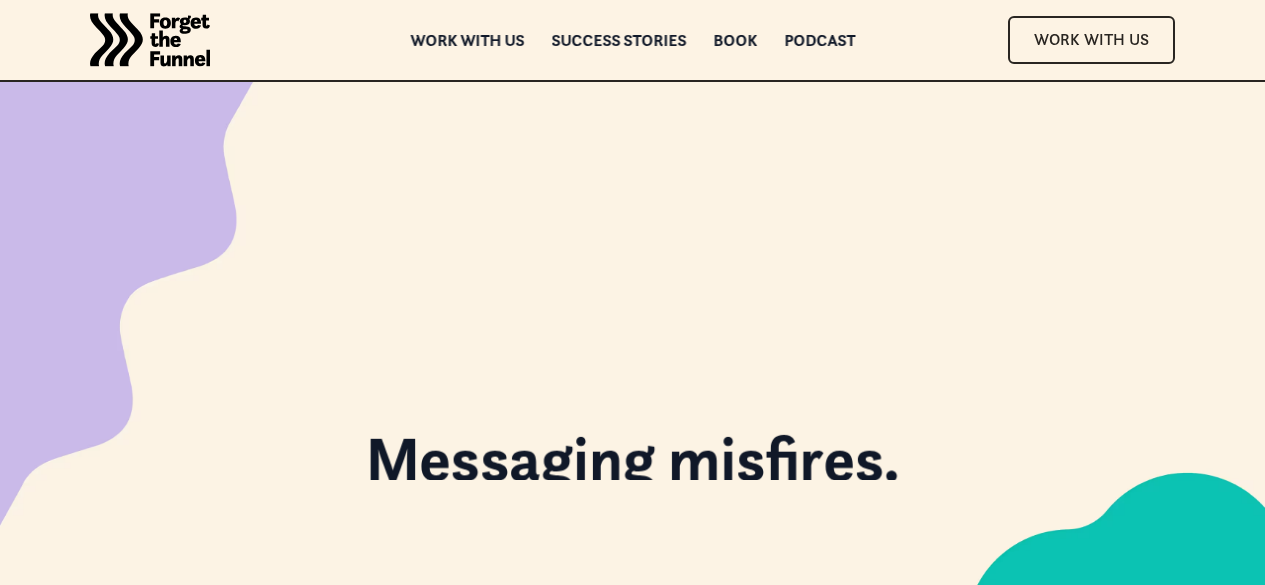 scroll, scrollTop: 0, scrollLeft: 0, axis: both 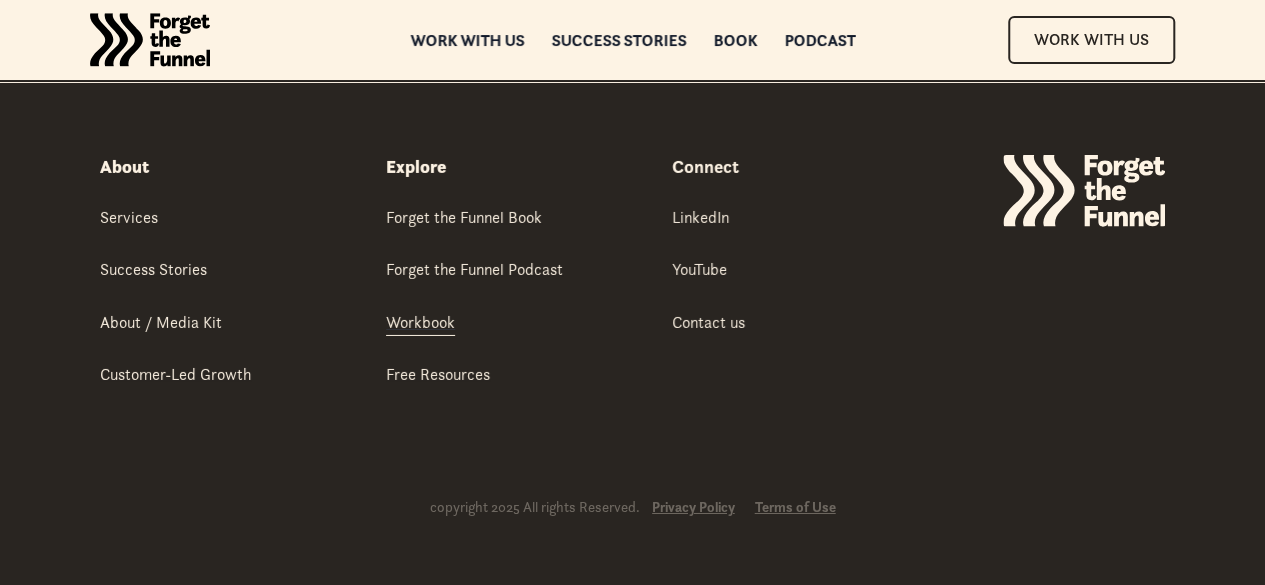 click on "Workbook" at bounding box center [420, 322] 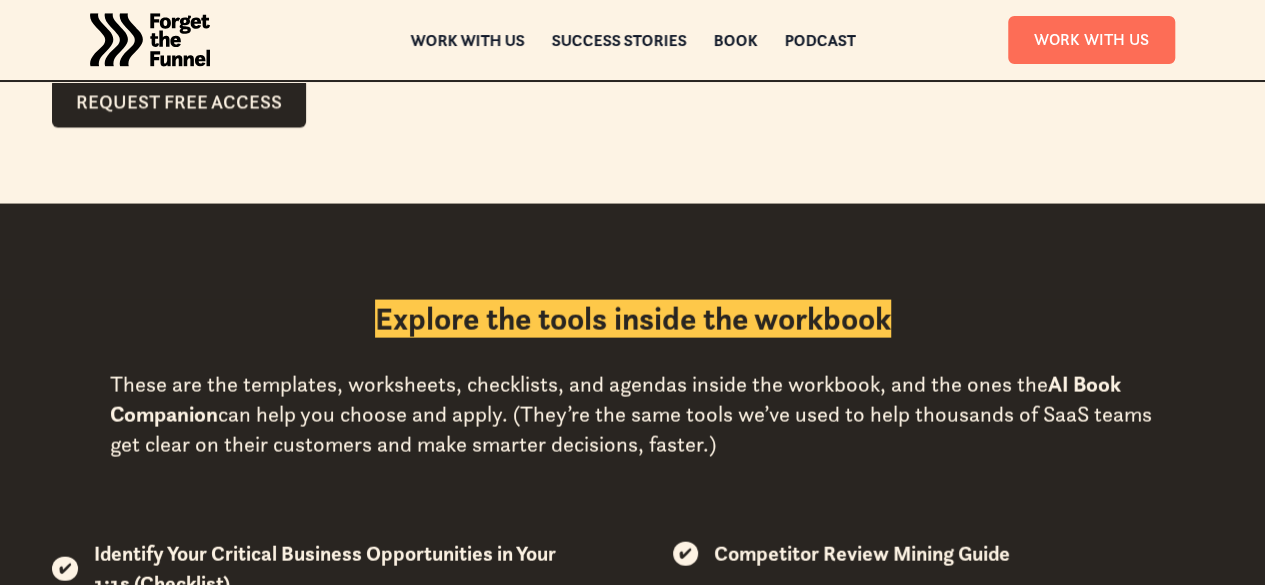 scroll, scrollTop: 1840, scrollLeft: 0, axis: vertical 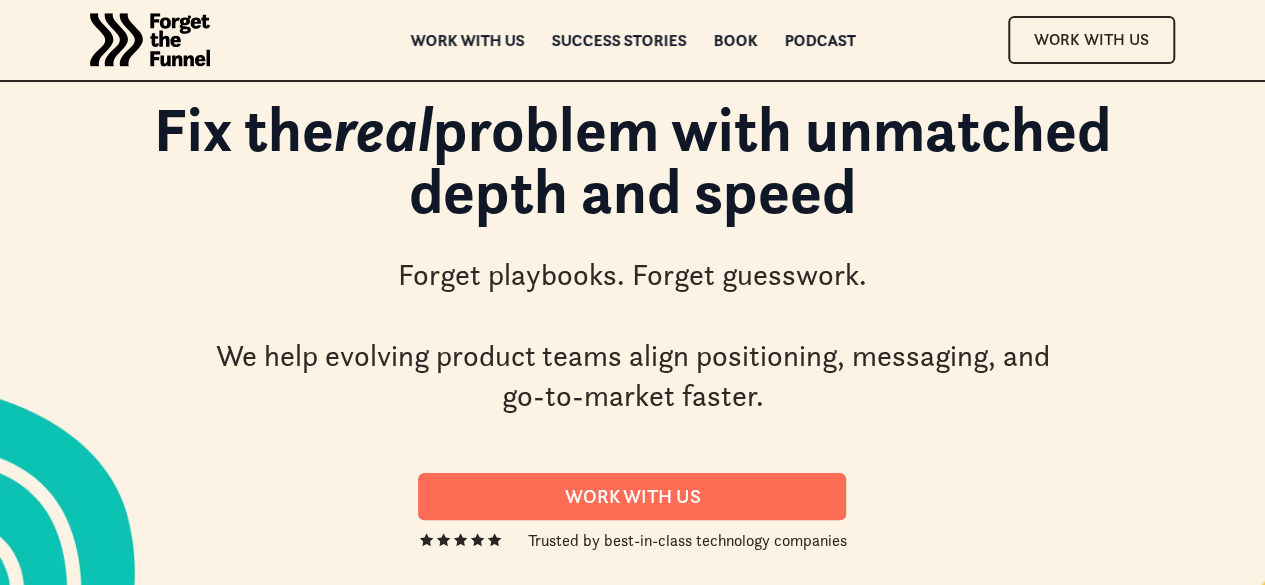 click at bounding box center [150, 40] 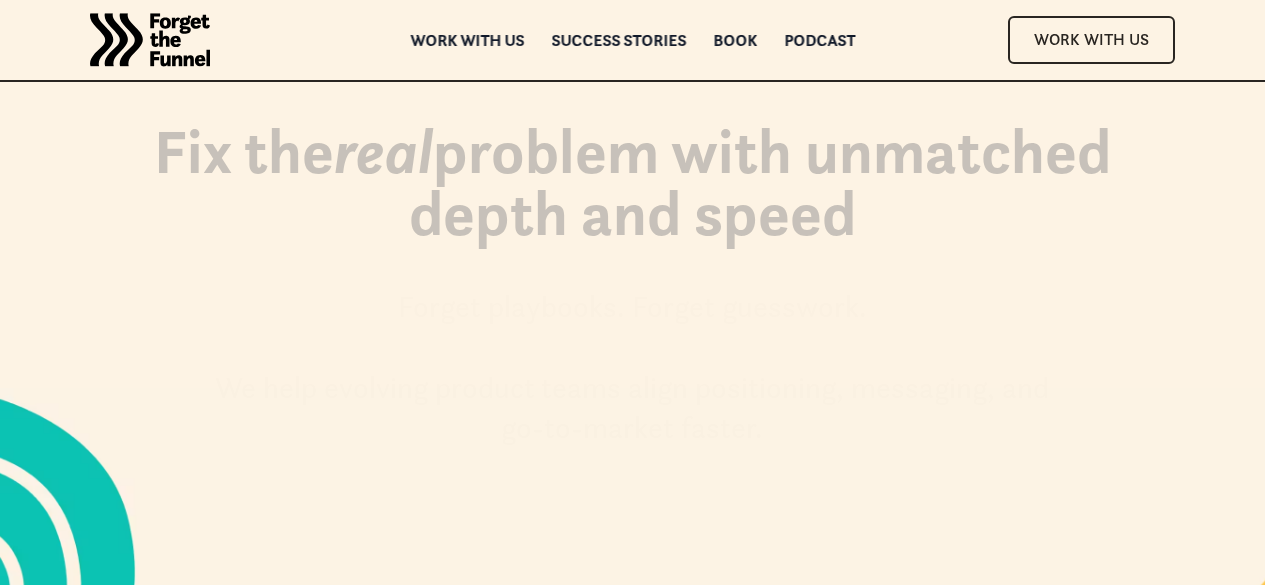 scroll, scrollTop: 0, scrollLeft: 0, axis: both 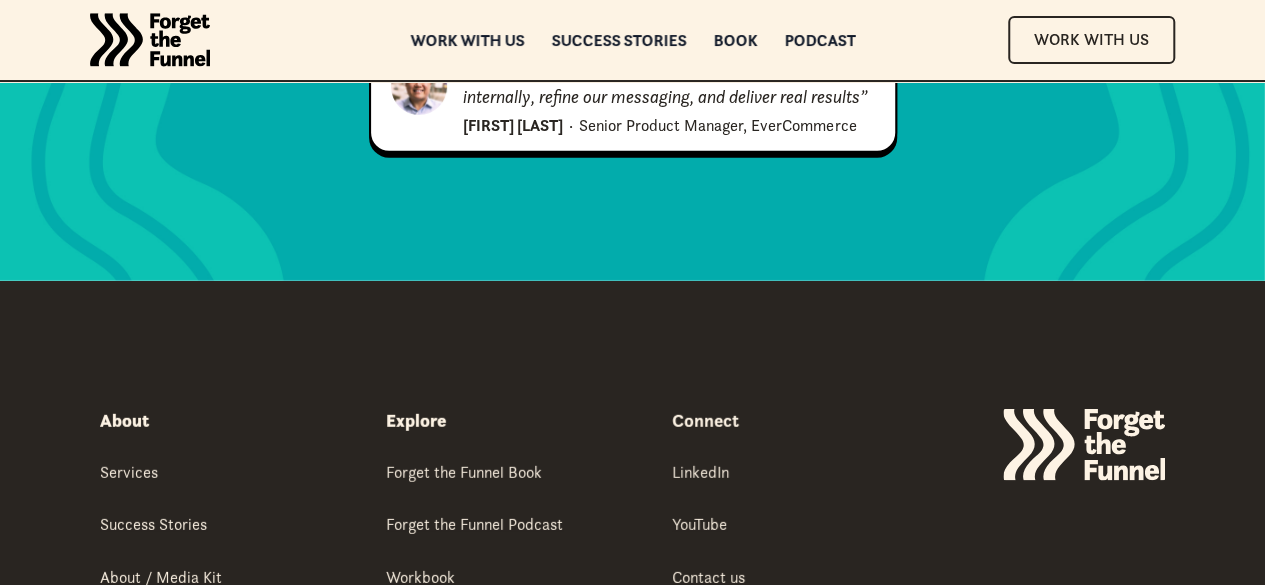 click on "Customer-Led Growth" at bounding box center (175, 629) 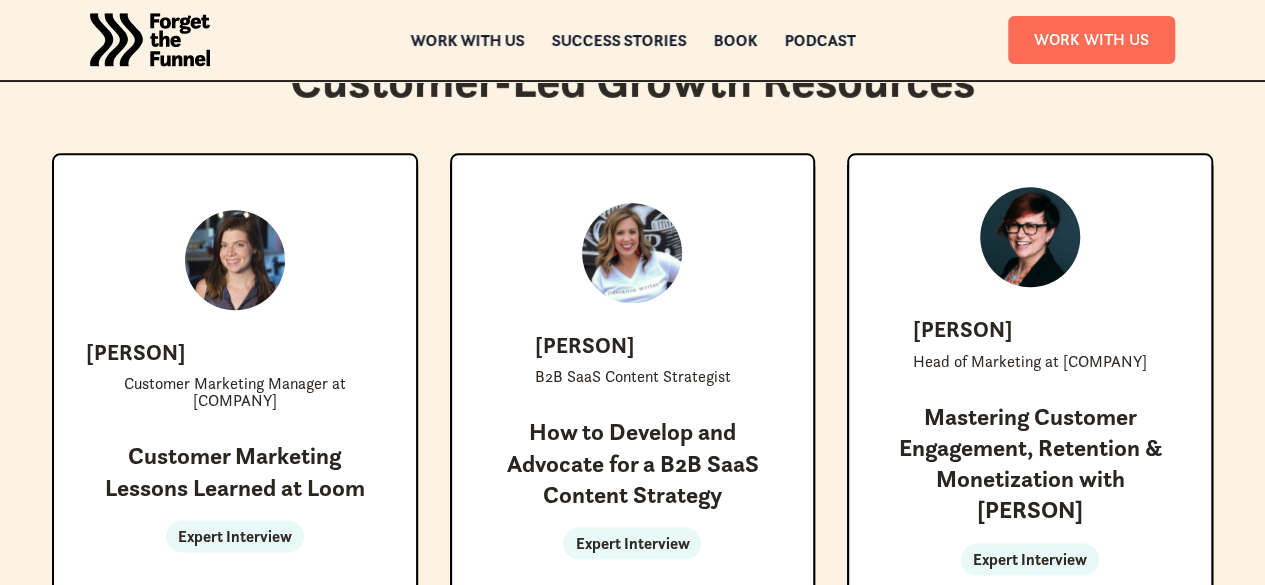 scroll, scrollTop: 4840, scrollLeft: 0, axis: vertical 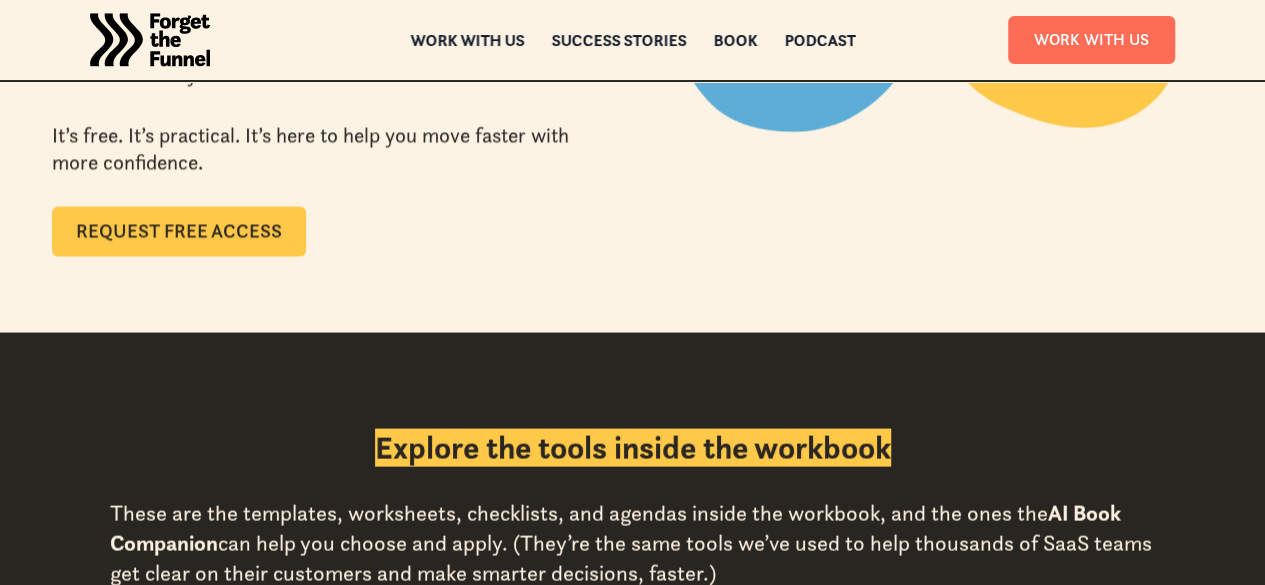 click on "Request Free Access" at bounding box center [179, 231] 